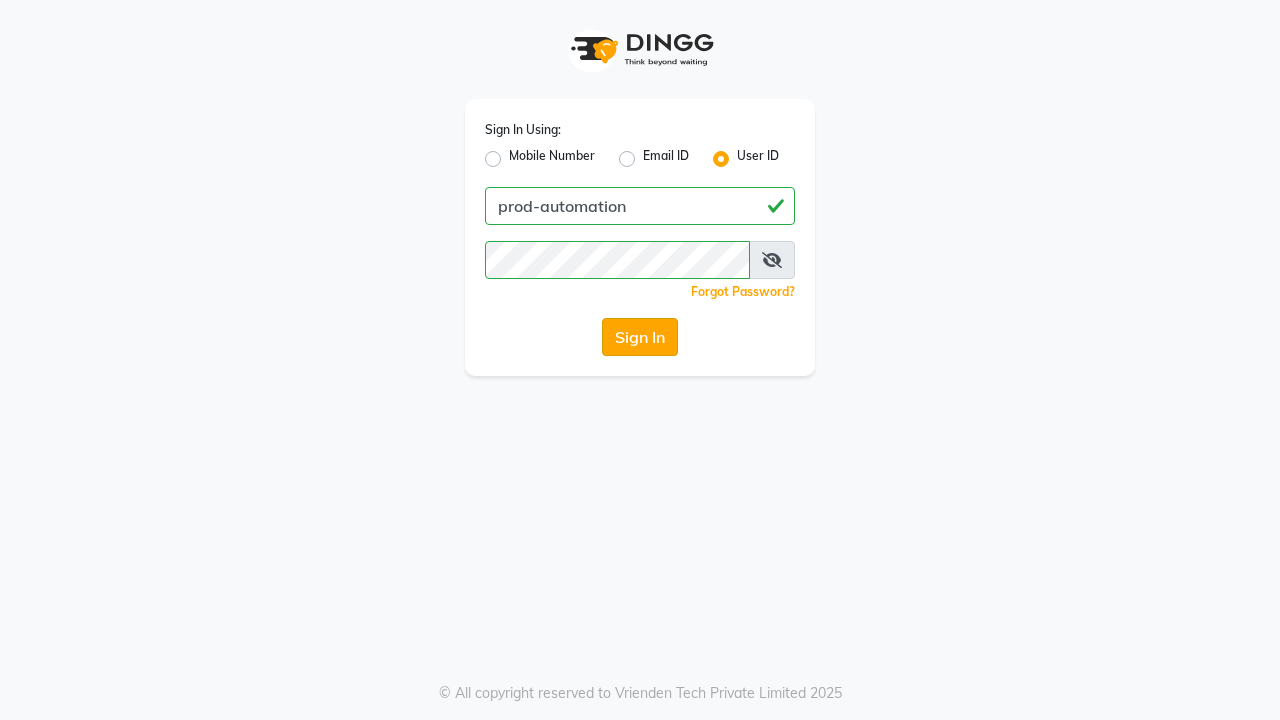 click on "Sign In" 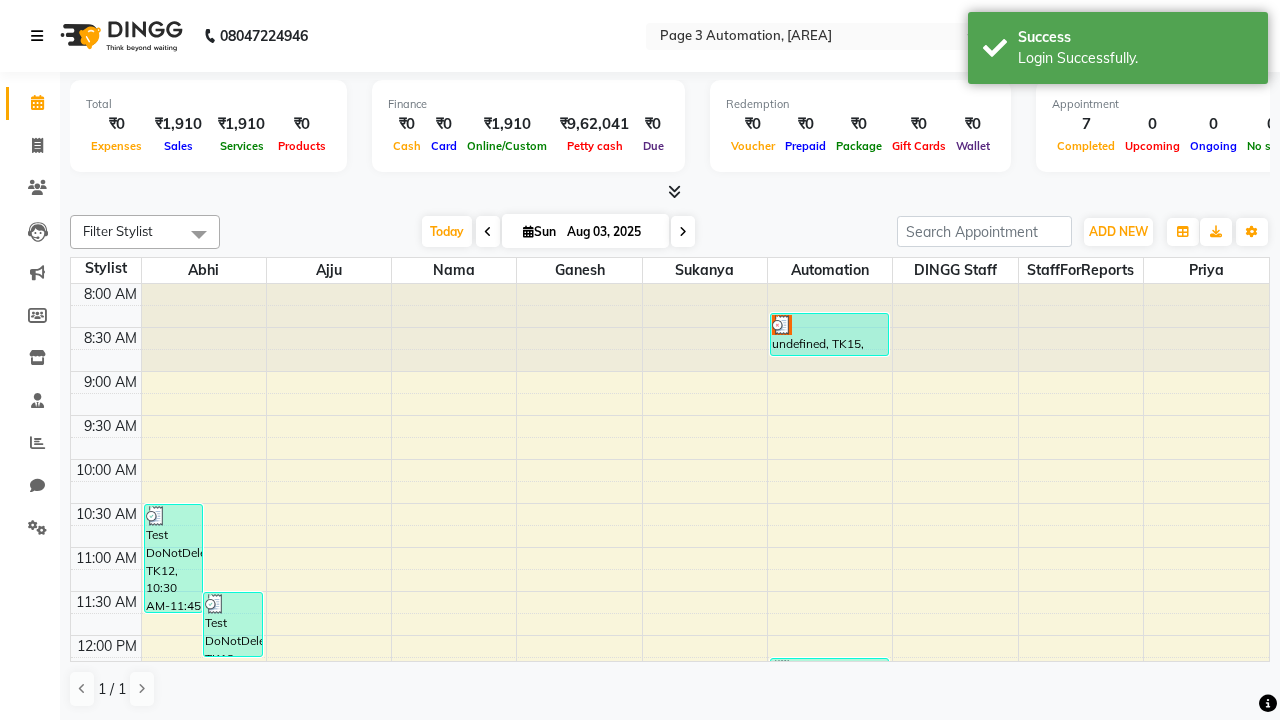 click at bounding box center (37, 36) 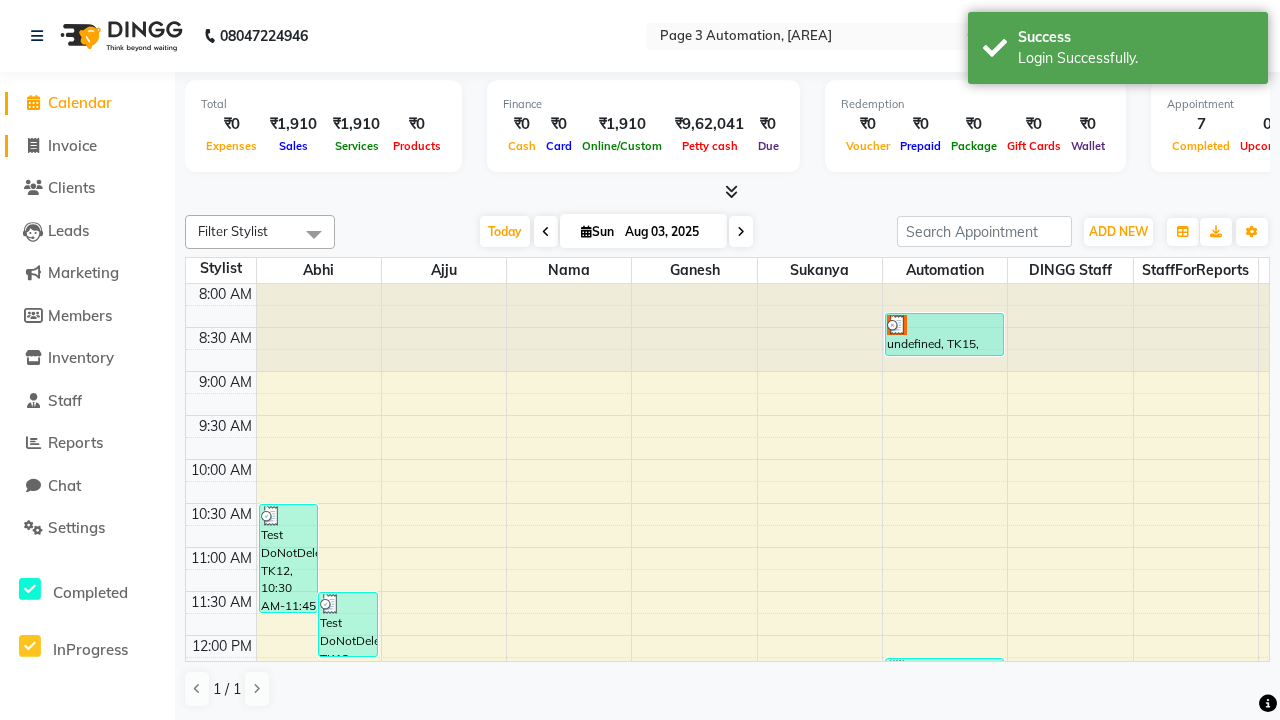 click on "Invoice" 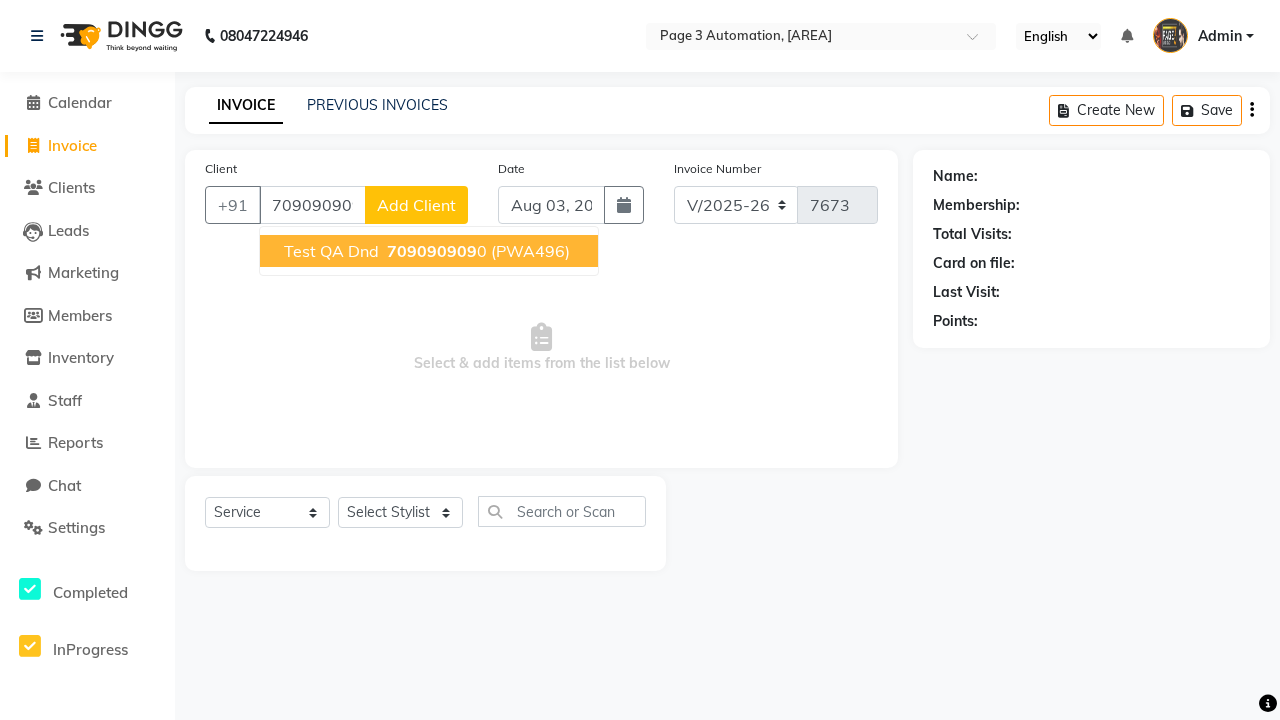 click on "709090909" at bounding box center (432, 251) 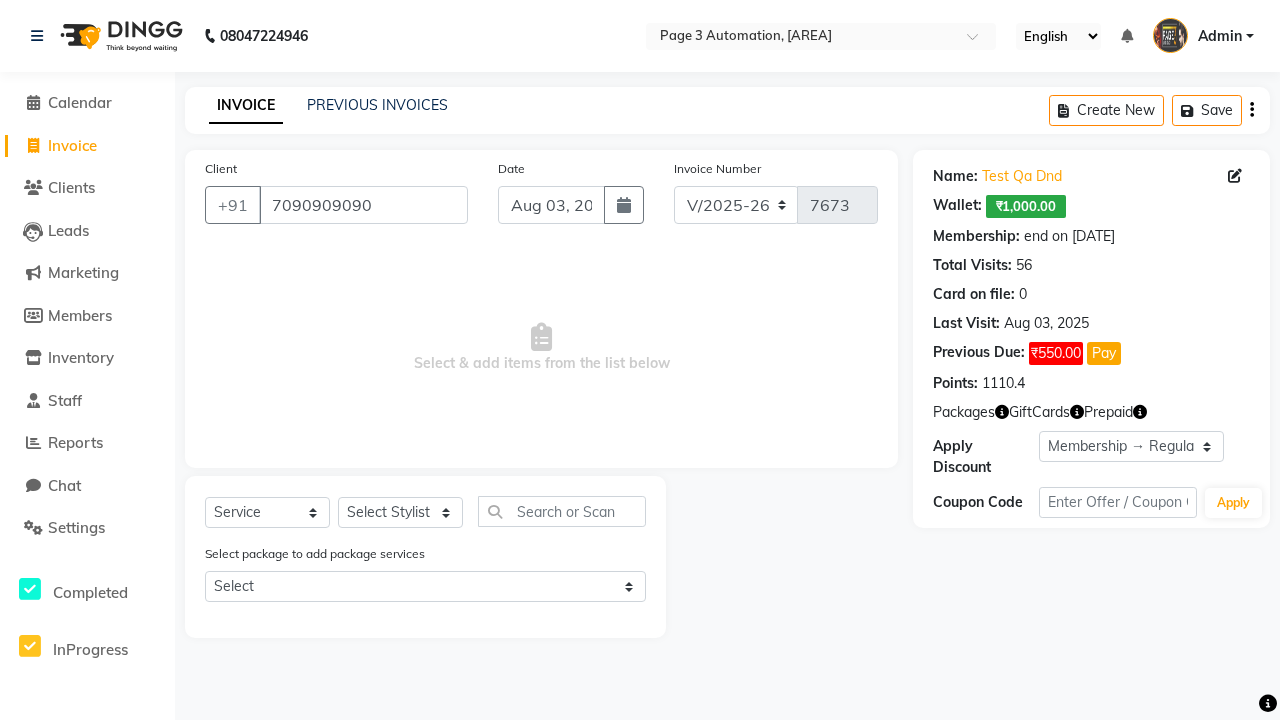 select on "0:" 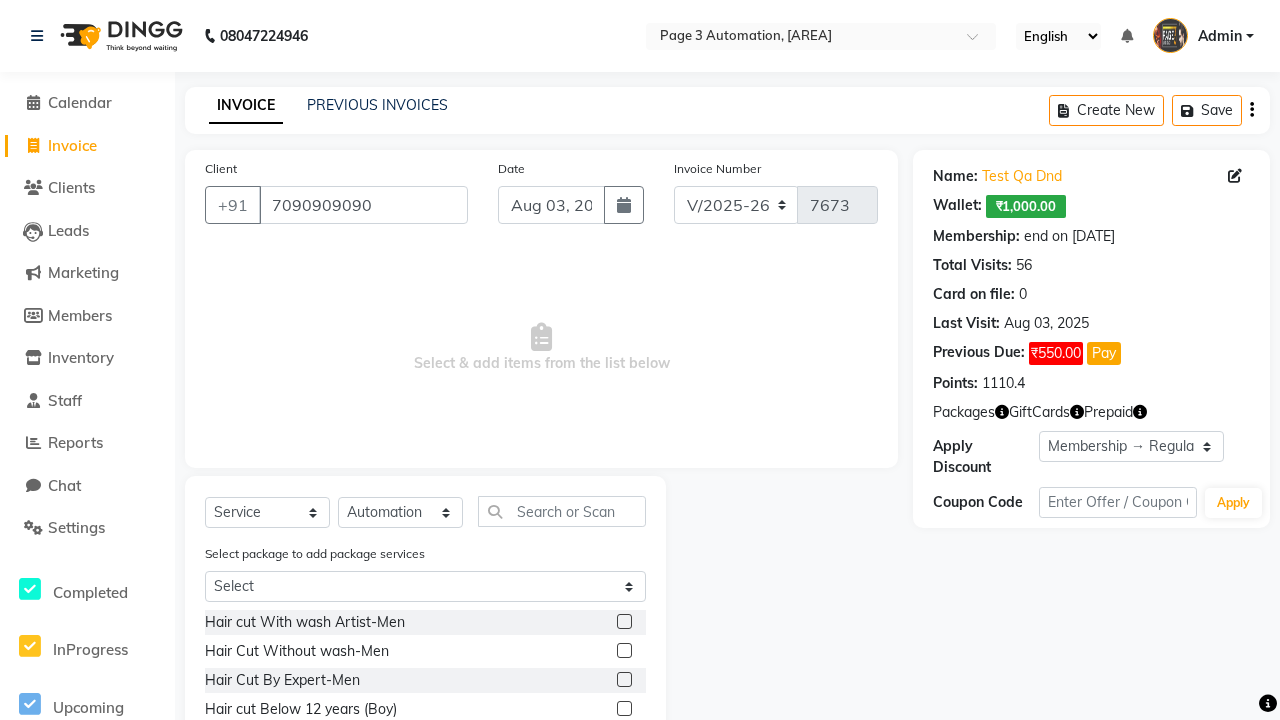 click 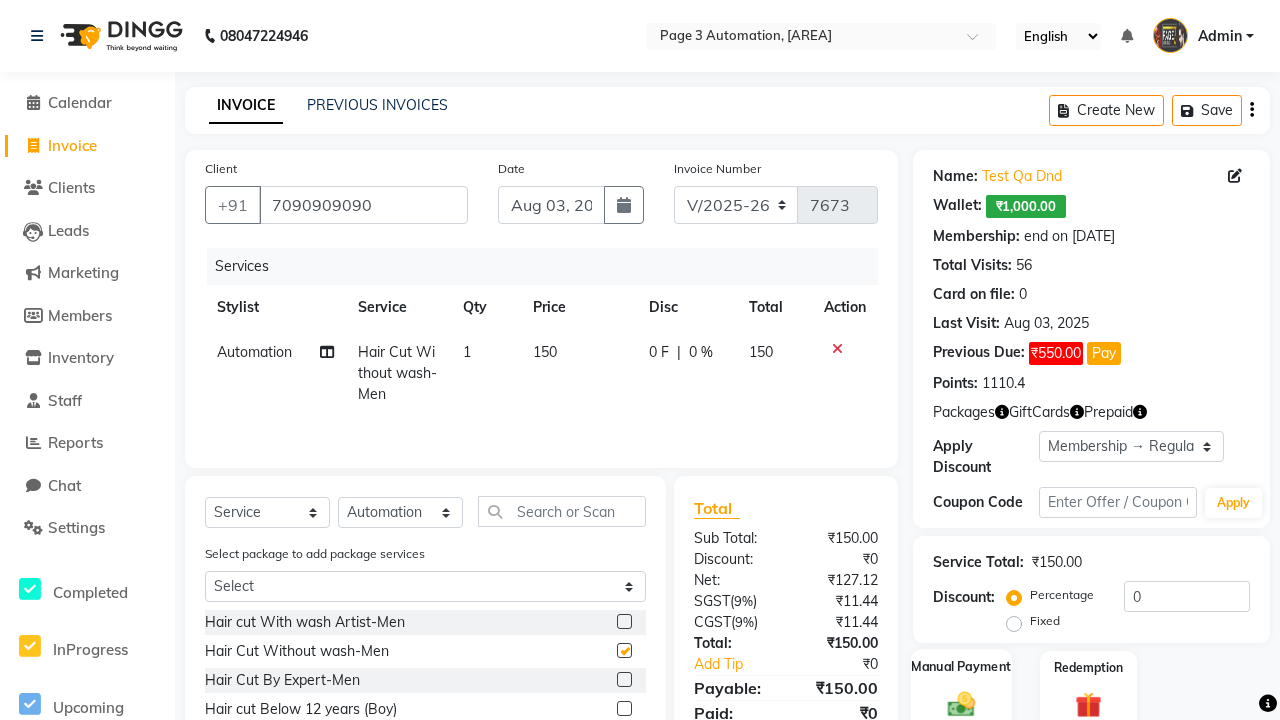 click 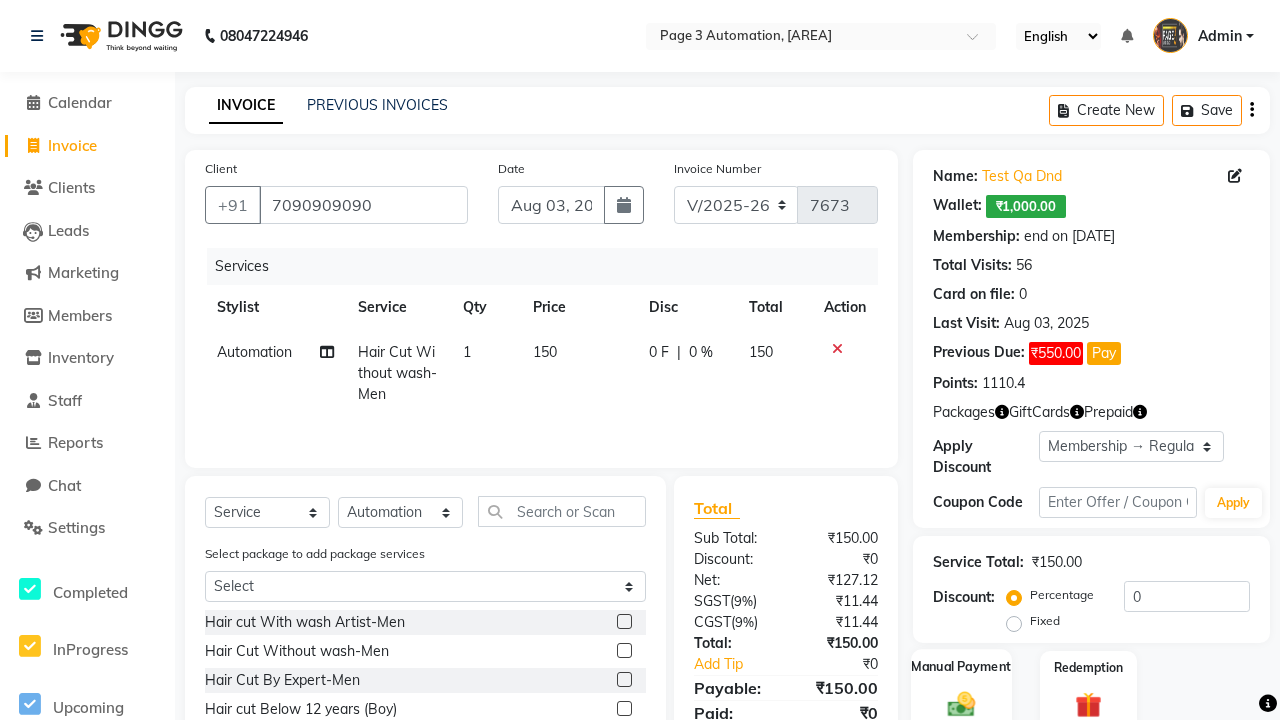 checkbox on "false" 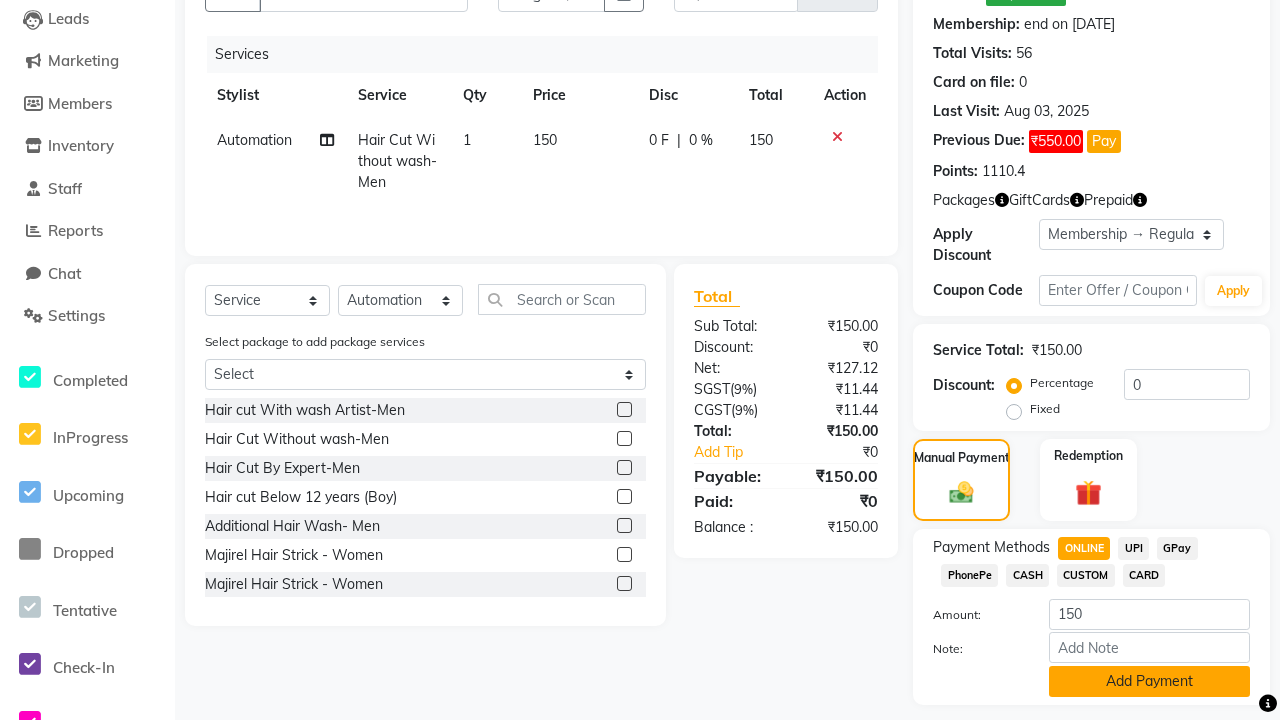 click on "Add Payment" 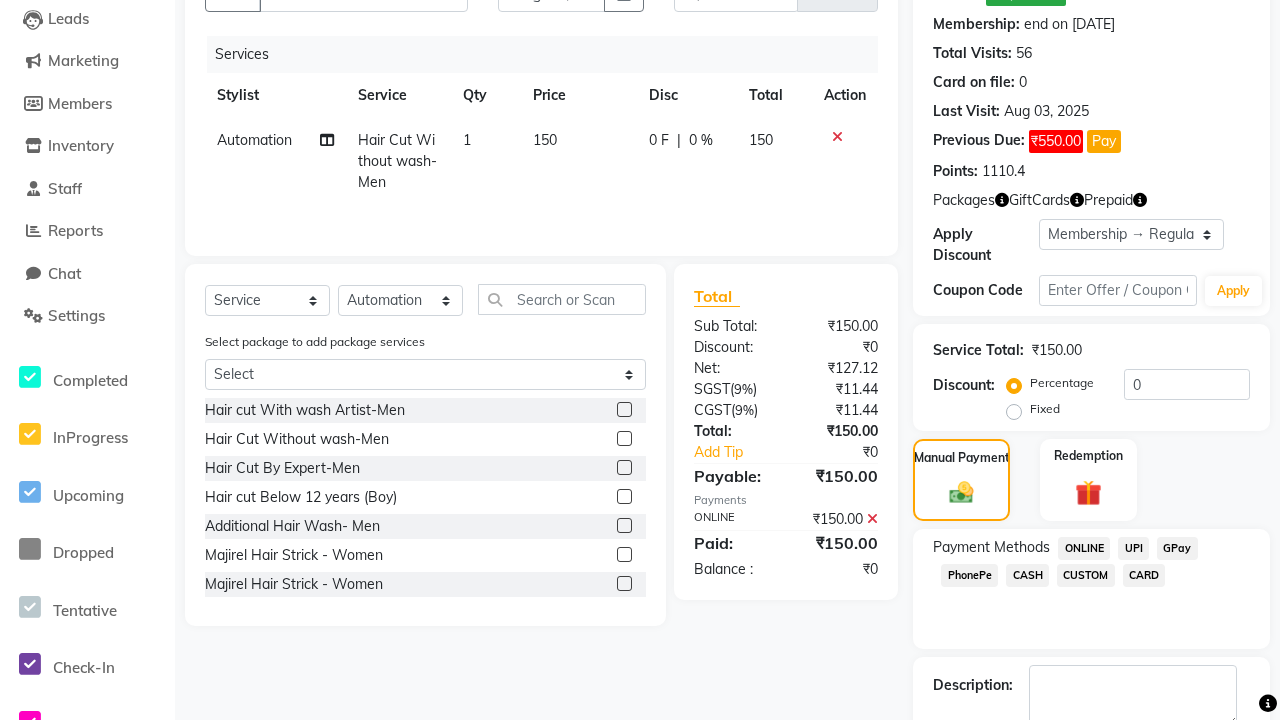 click 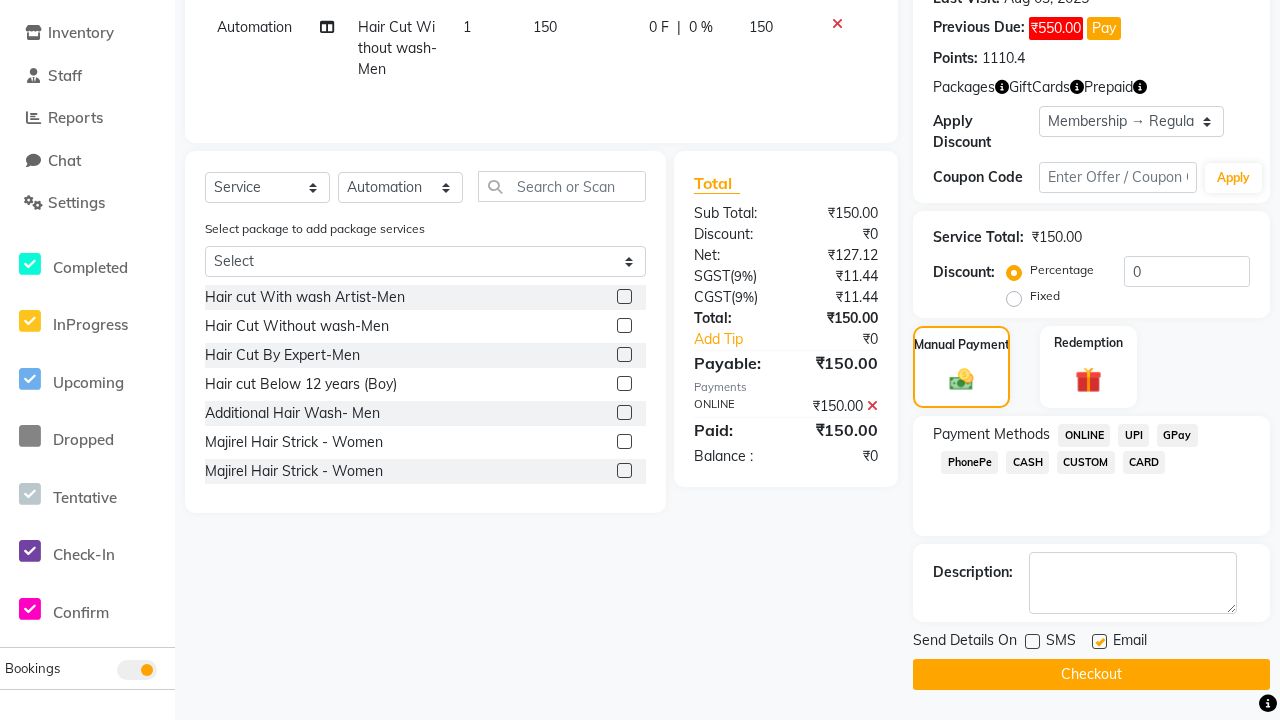 click 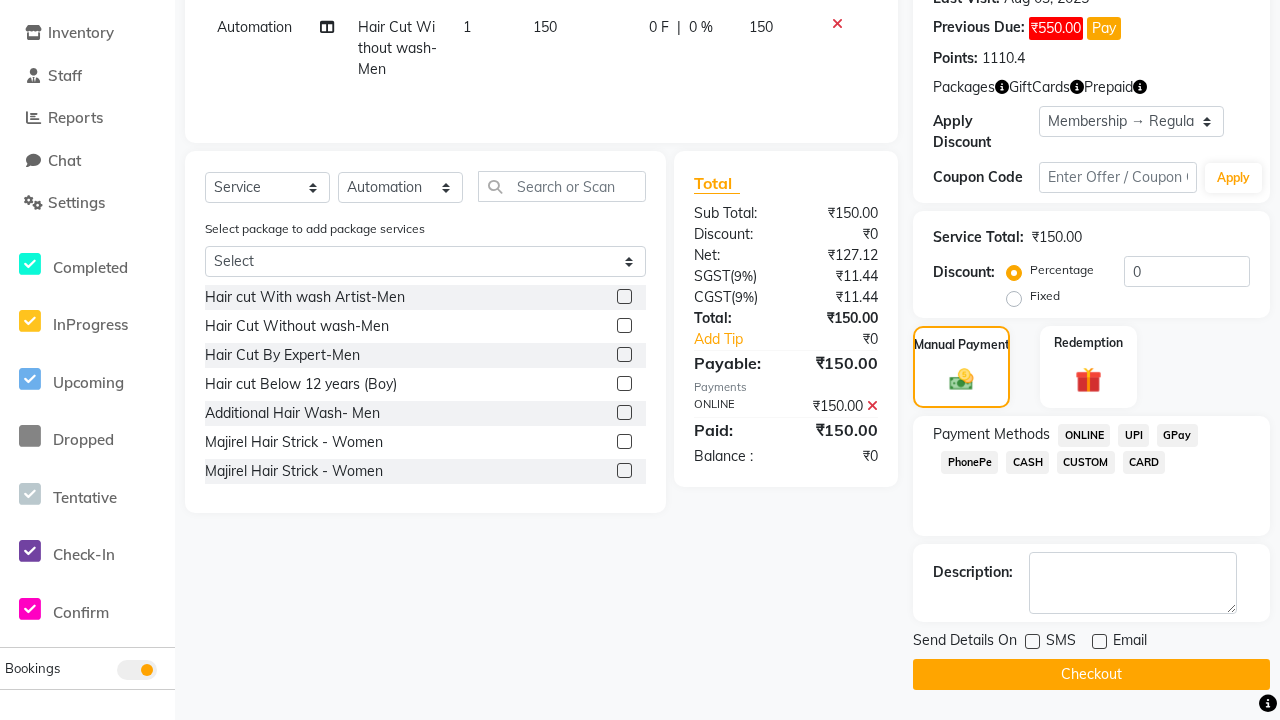 click on "Checkout" 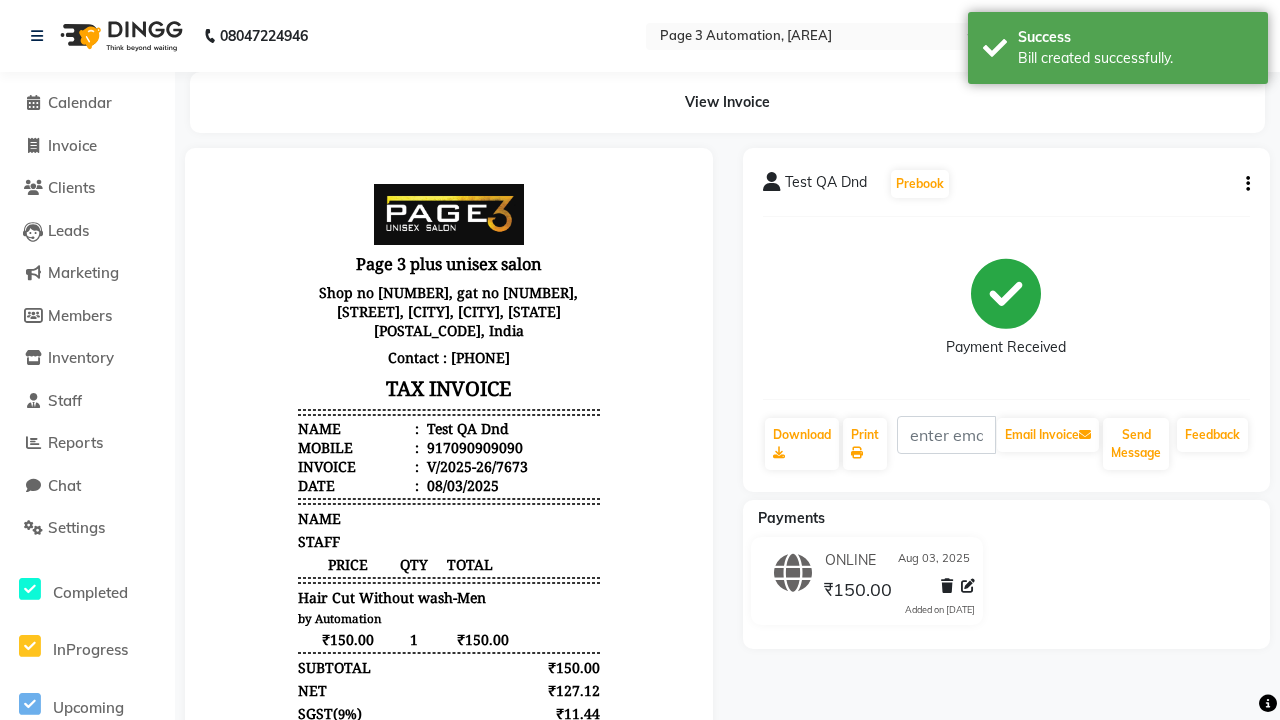 scroll, scrollTop: 0, scrollLeft: 0, axis: both 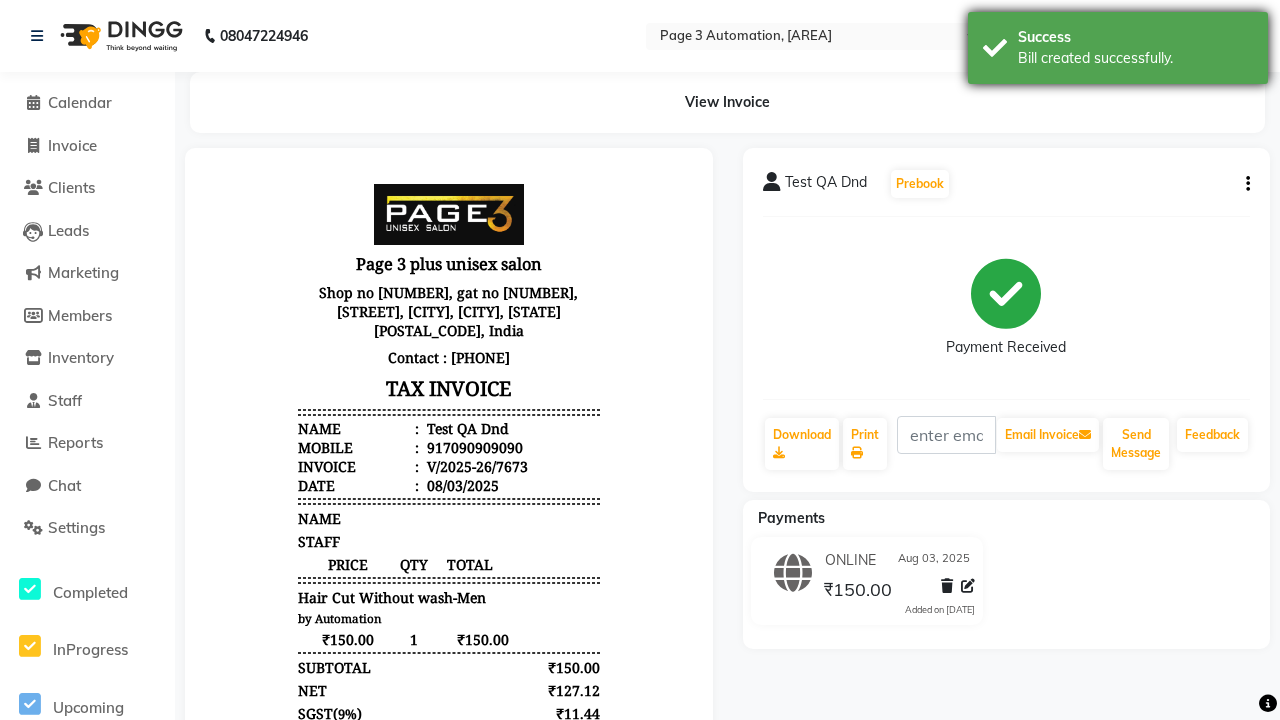 click on "Bill created successfully." at bounding box center [1135, 58] 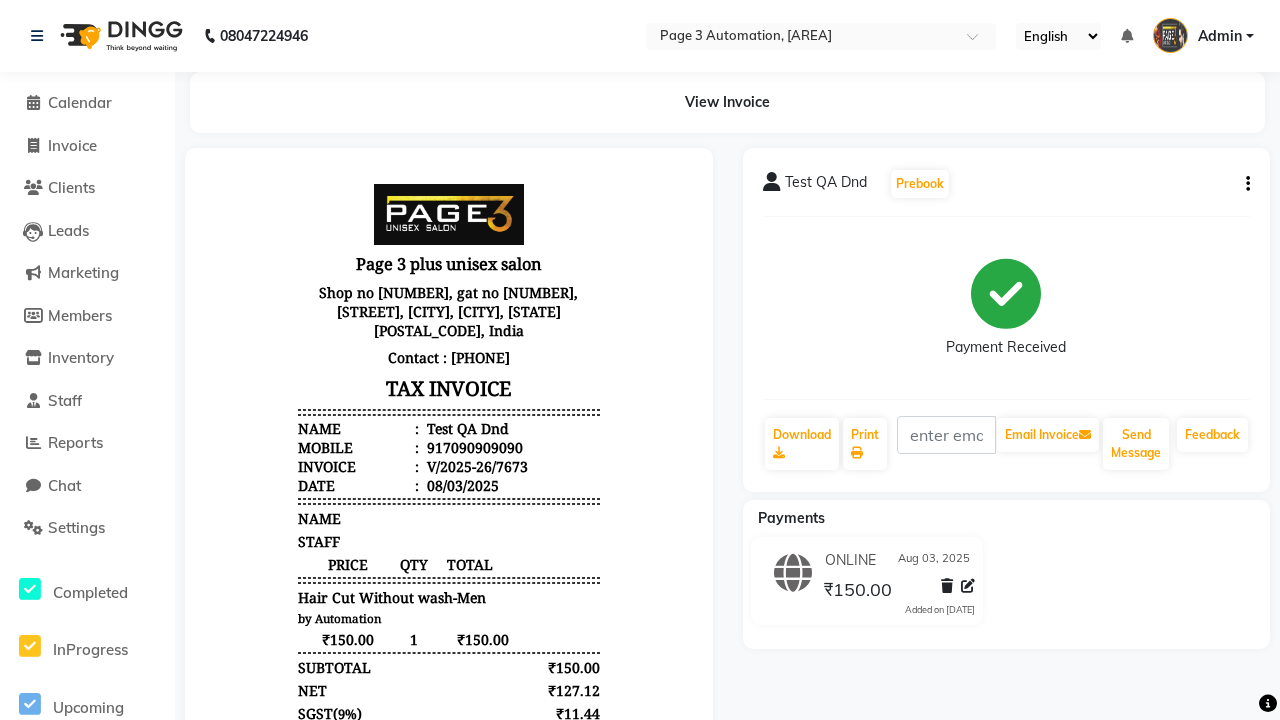 click 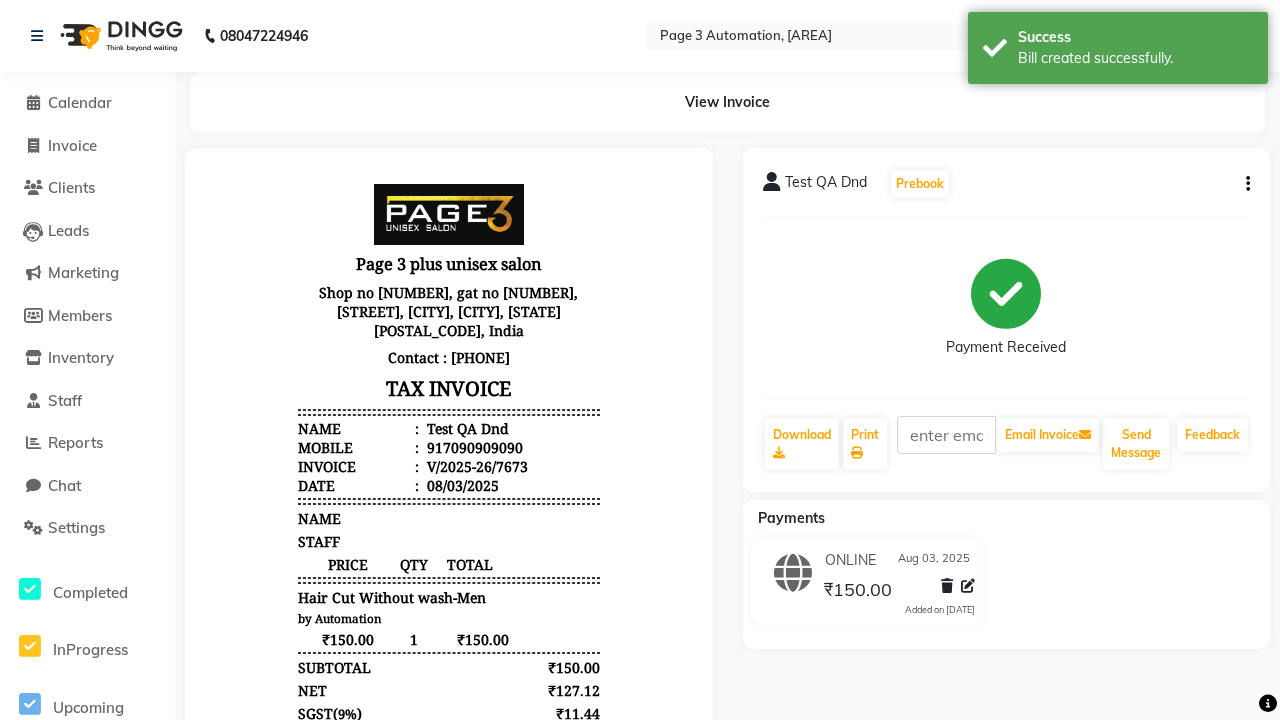 select on "service" 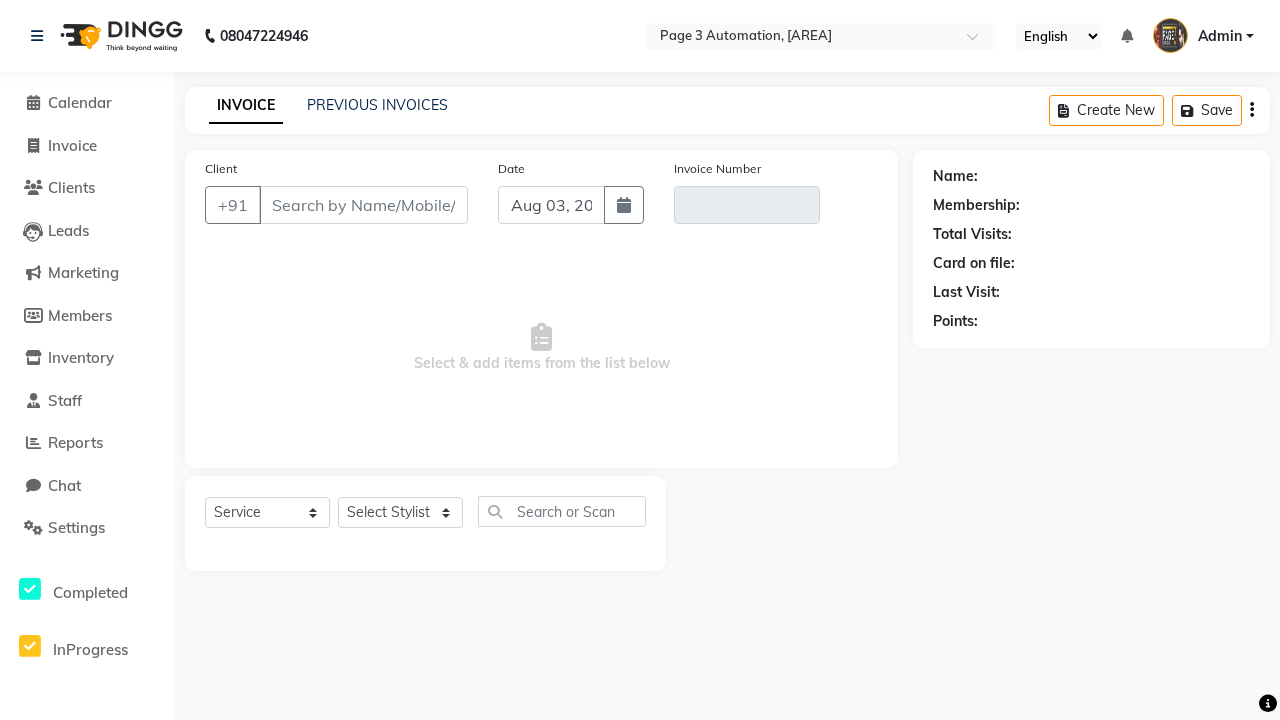 type on "7090909090" 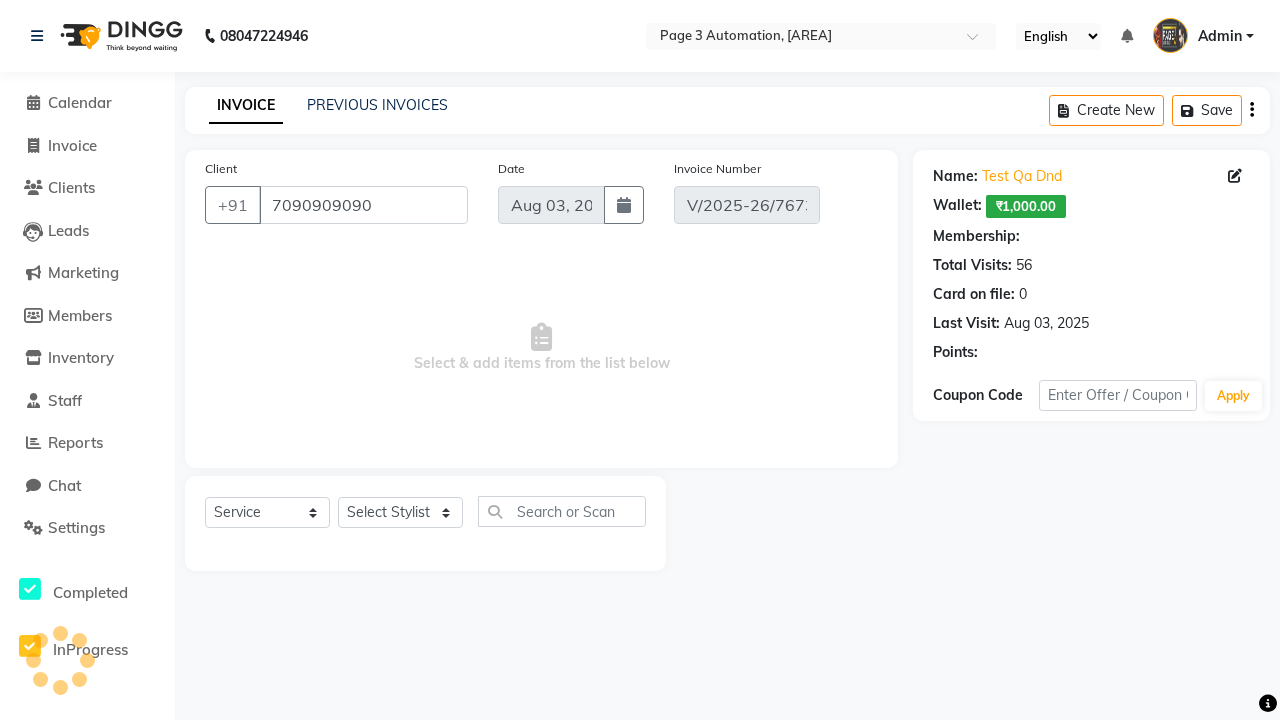 select on "1: Object" 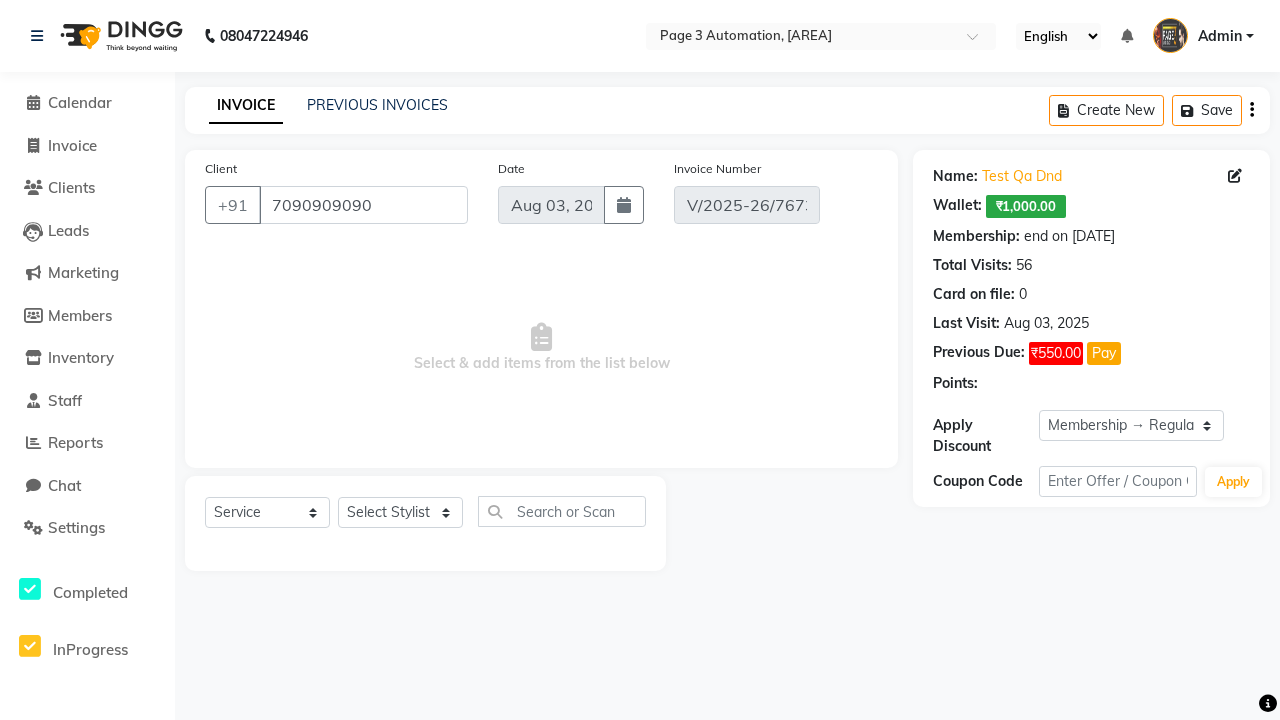 select on "select" 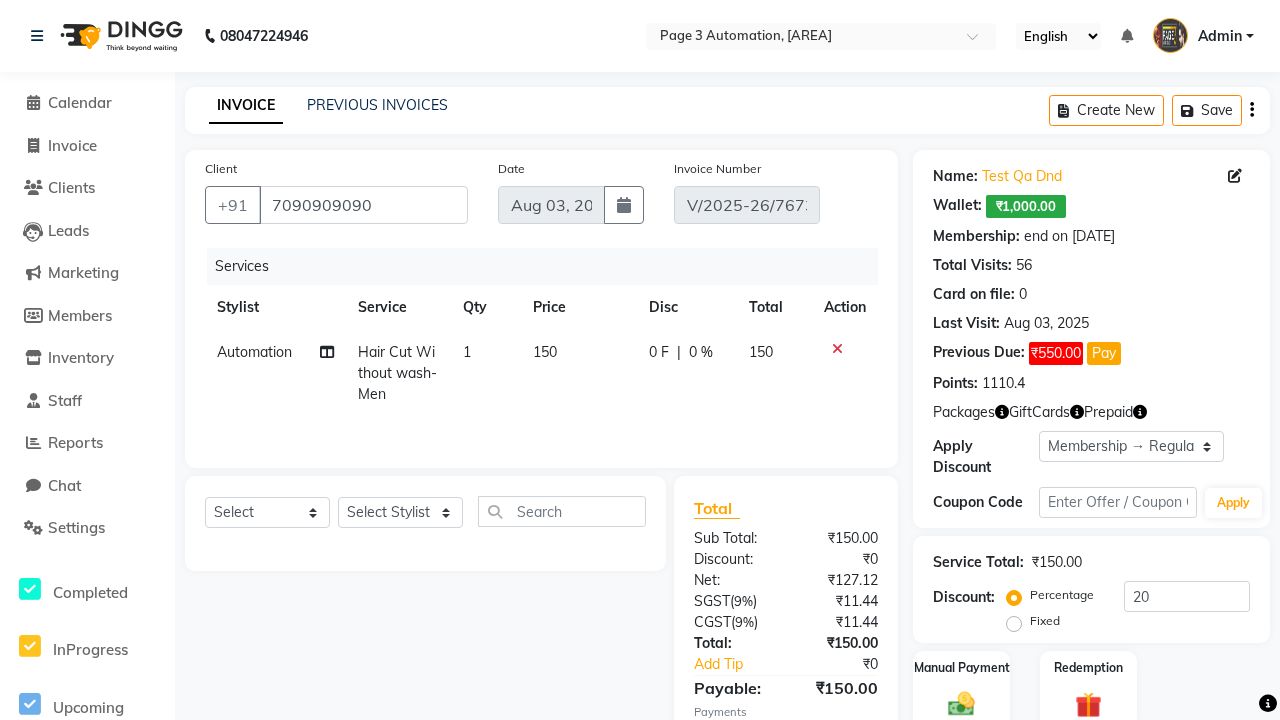 select on "0:" 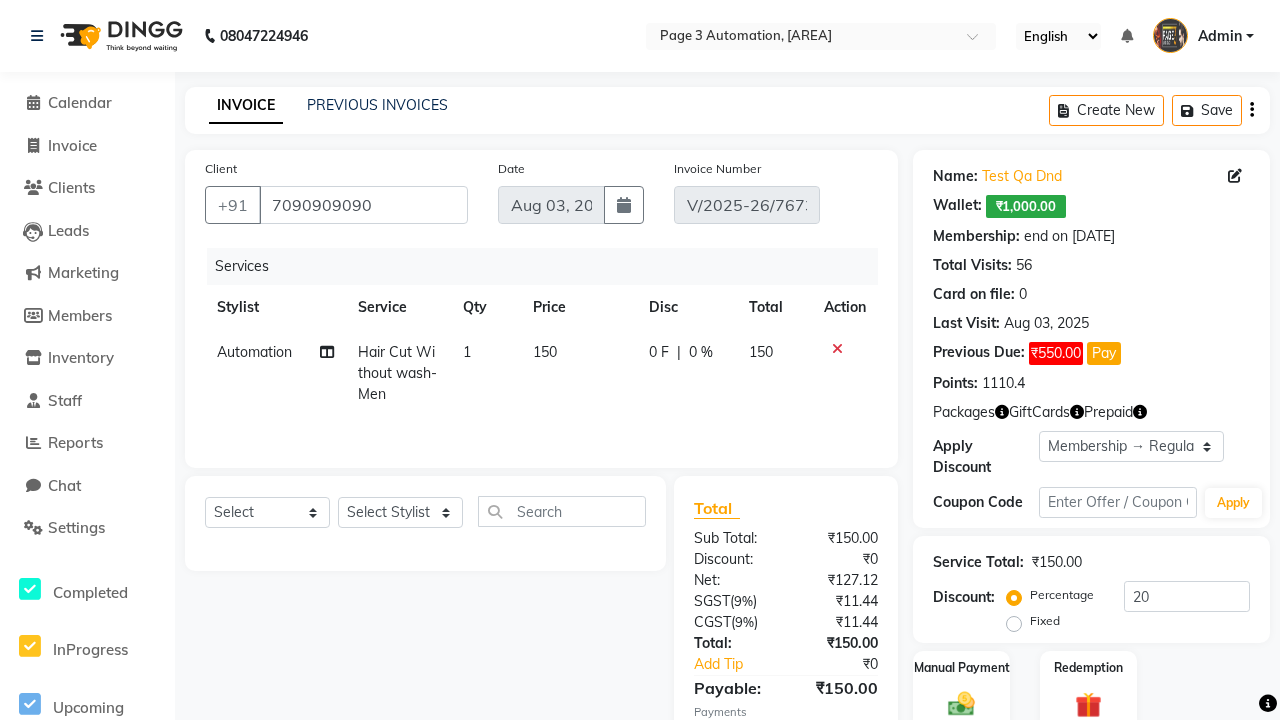 type on "0" 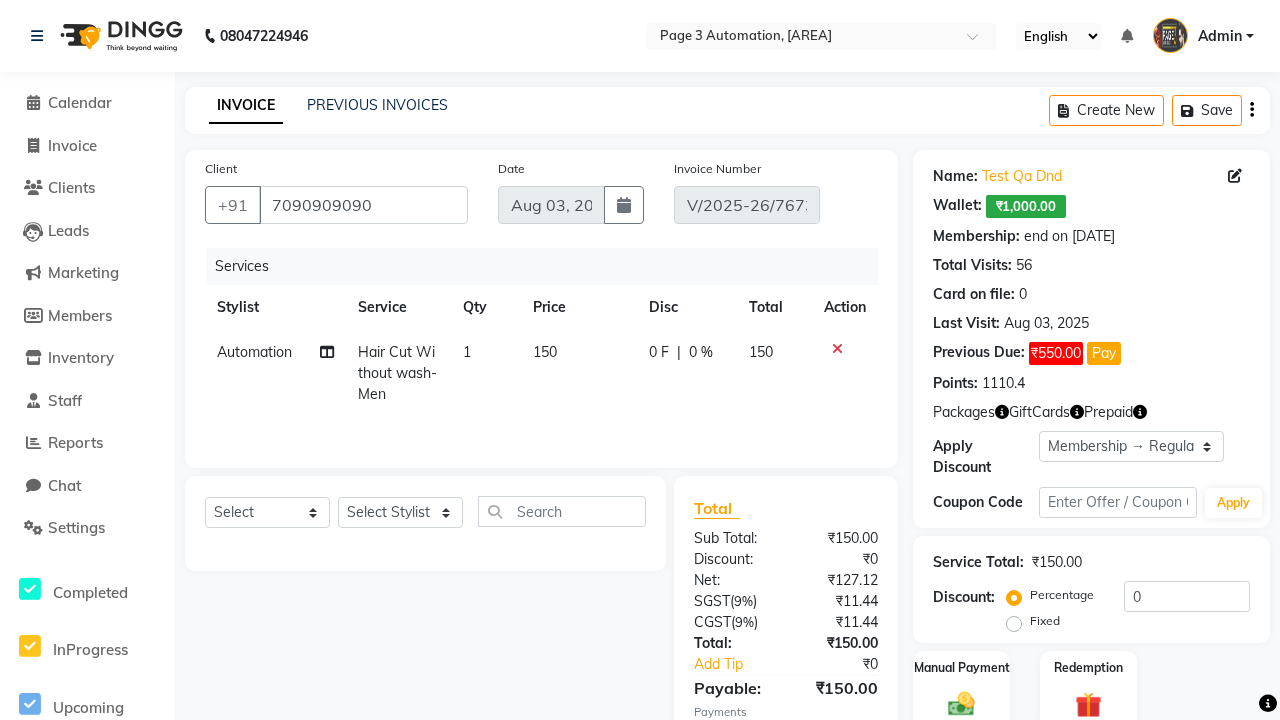 select on "service" 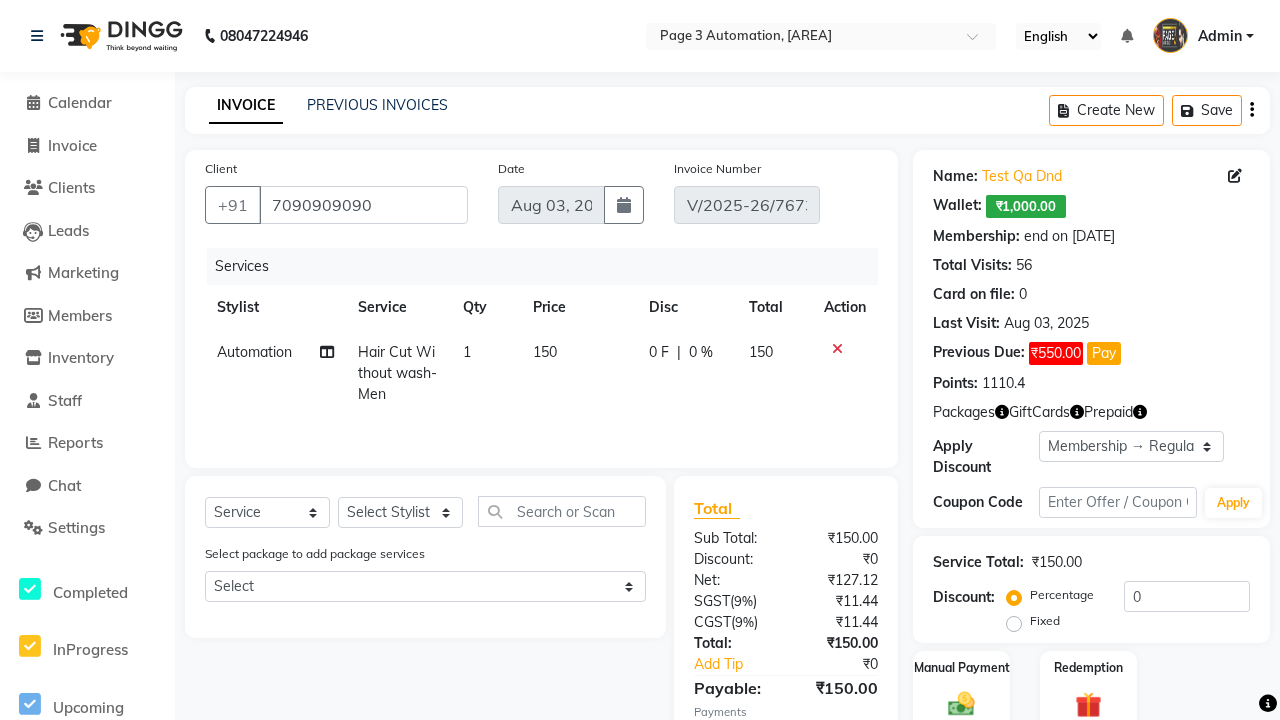 select on "71572" 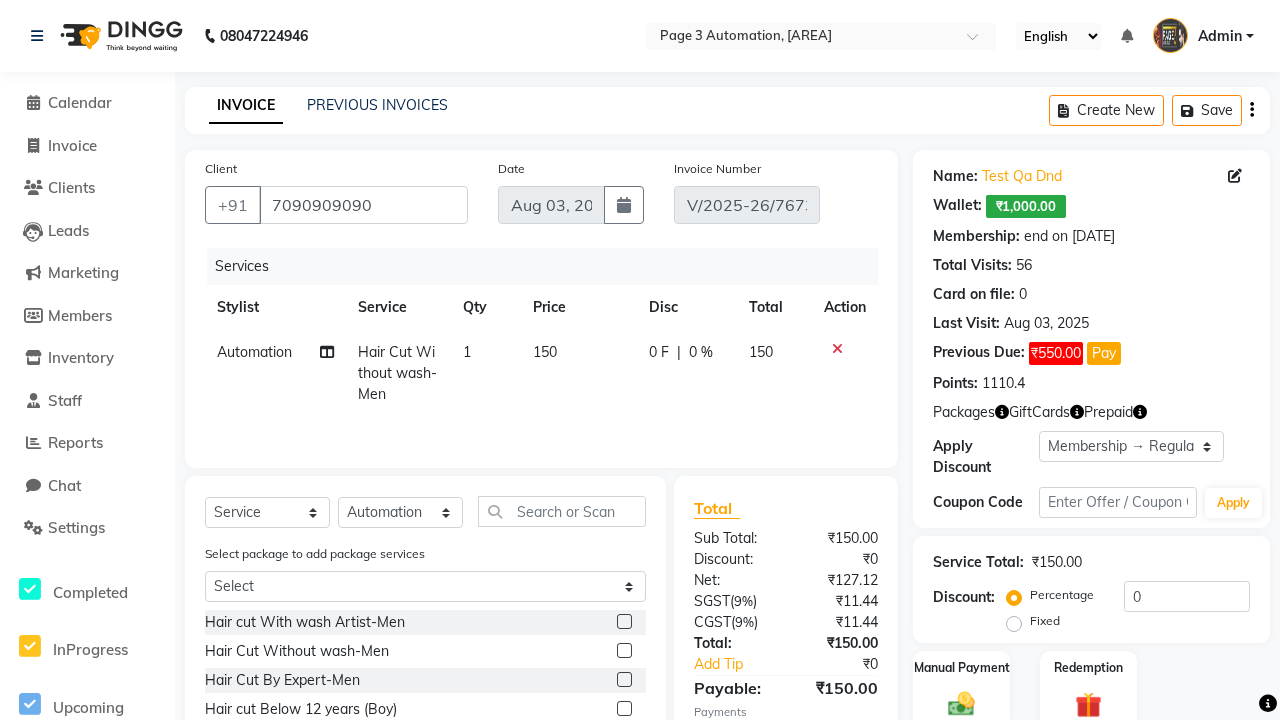 click 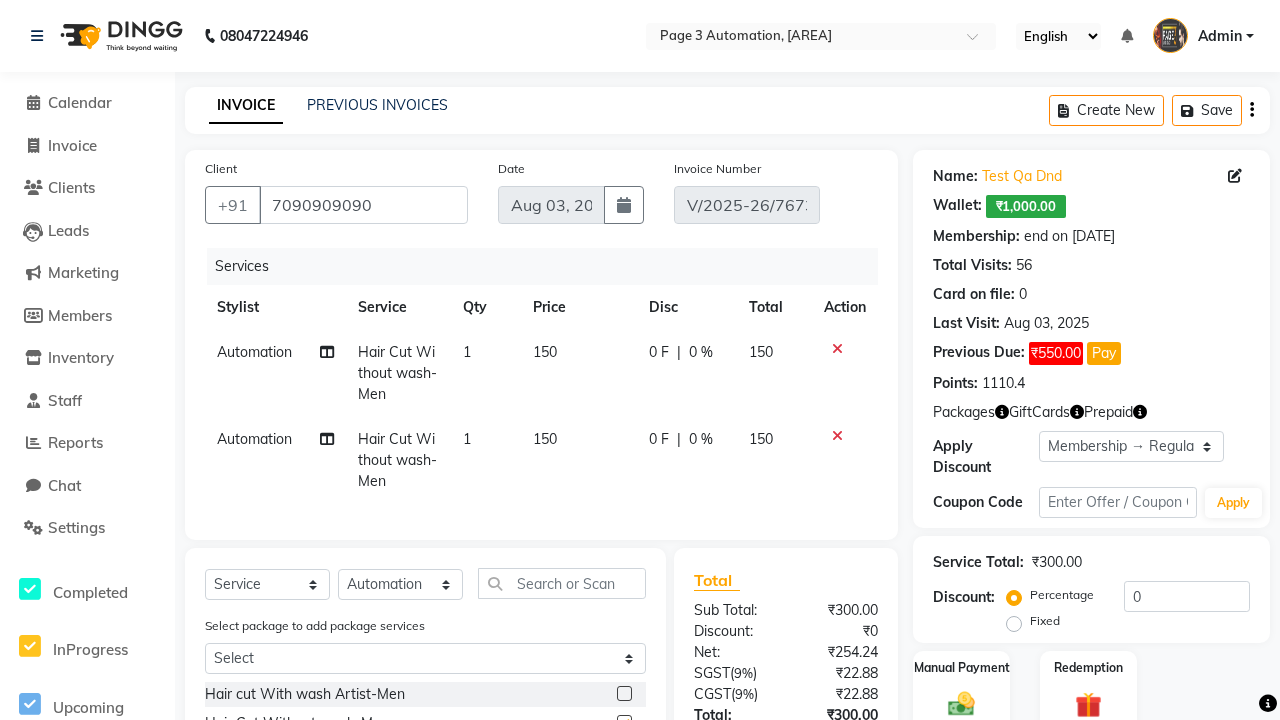 checkbox on "false" 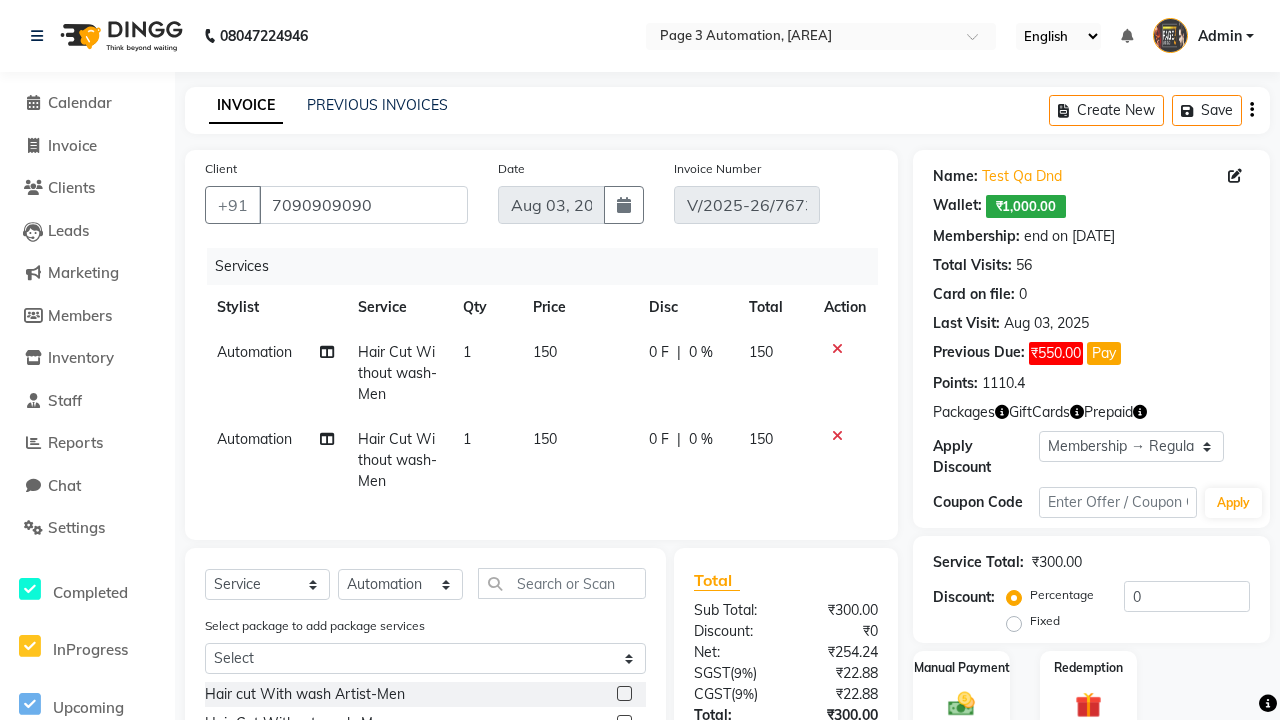 click on "Update Invoice" 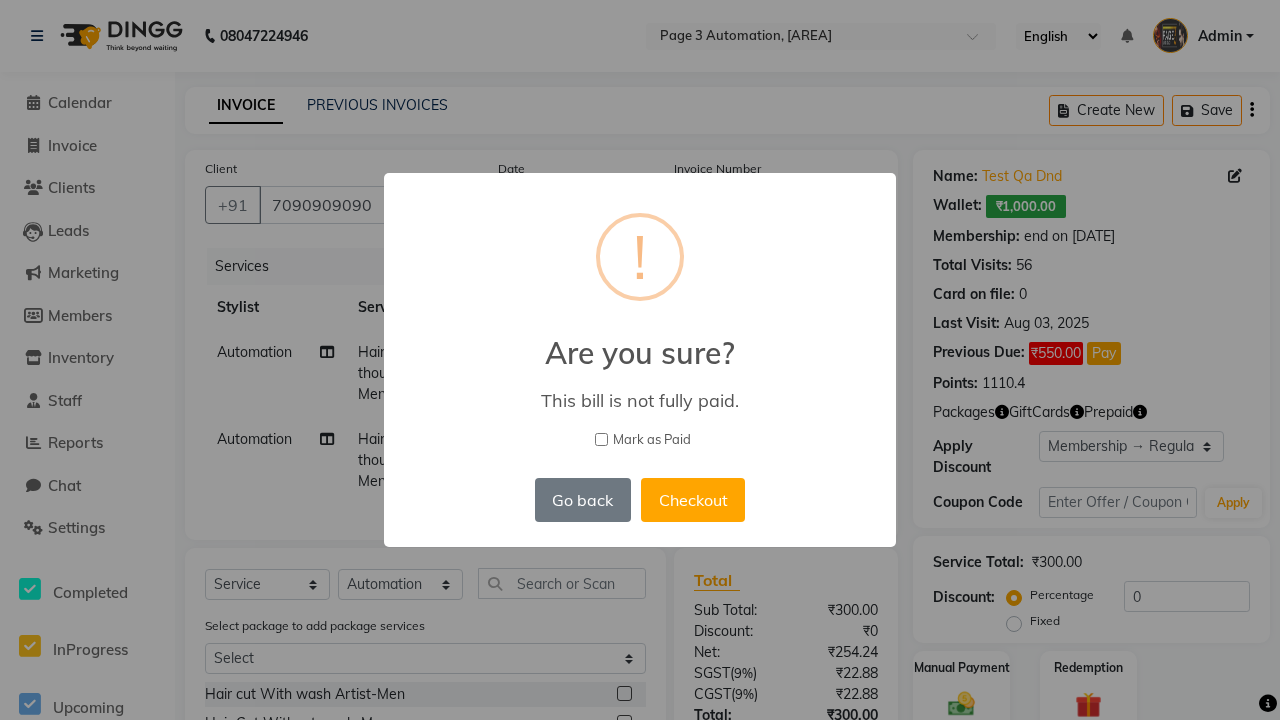 scroll, scrollTop: 220, scrollLeft: 0, axis: vertical 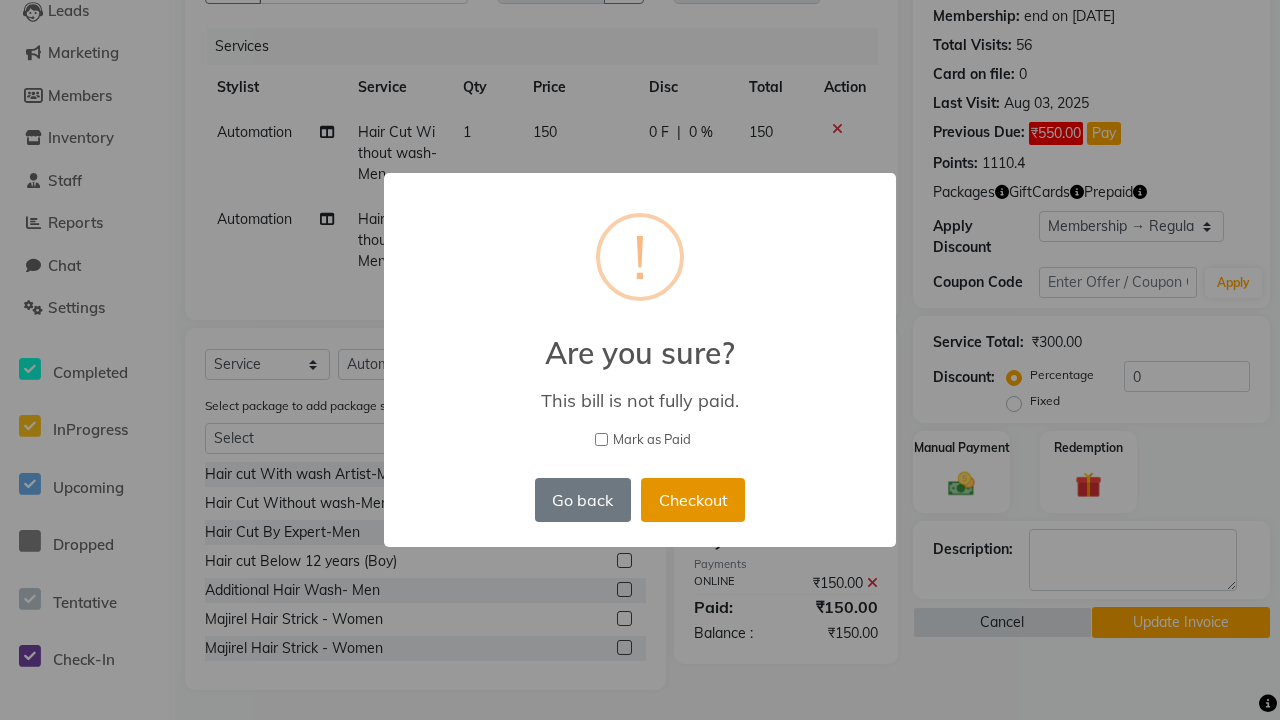 click on "Checkout" at bounding box center [693, 500] 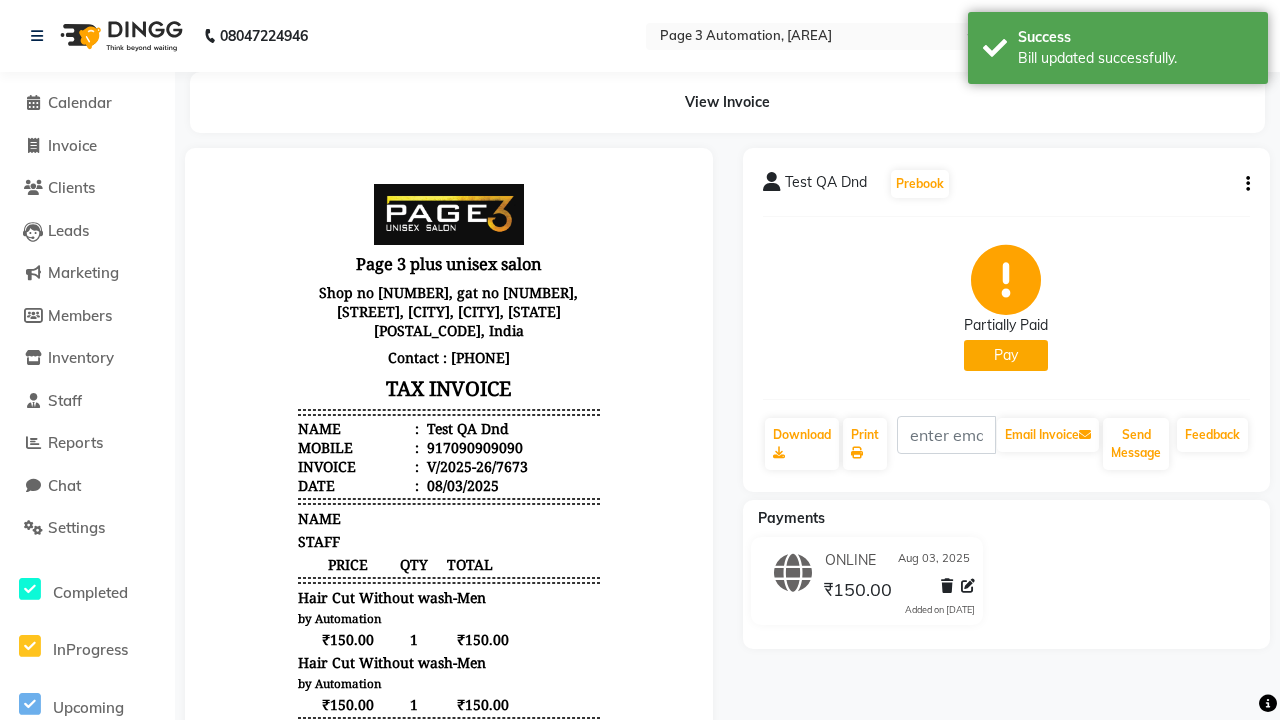 scroll, scrollTop: 0, scrollLeft: 0, axis: both 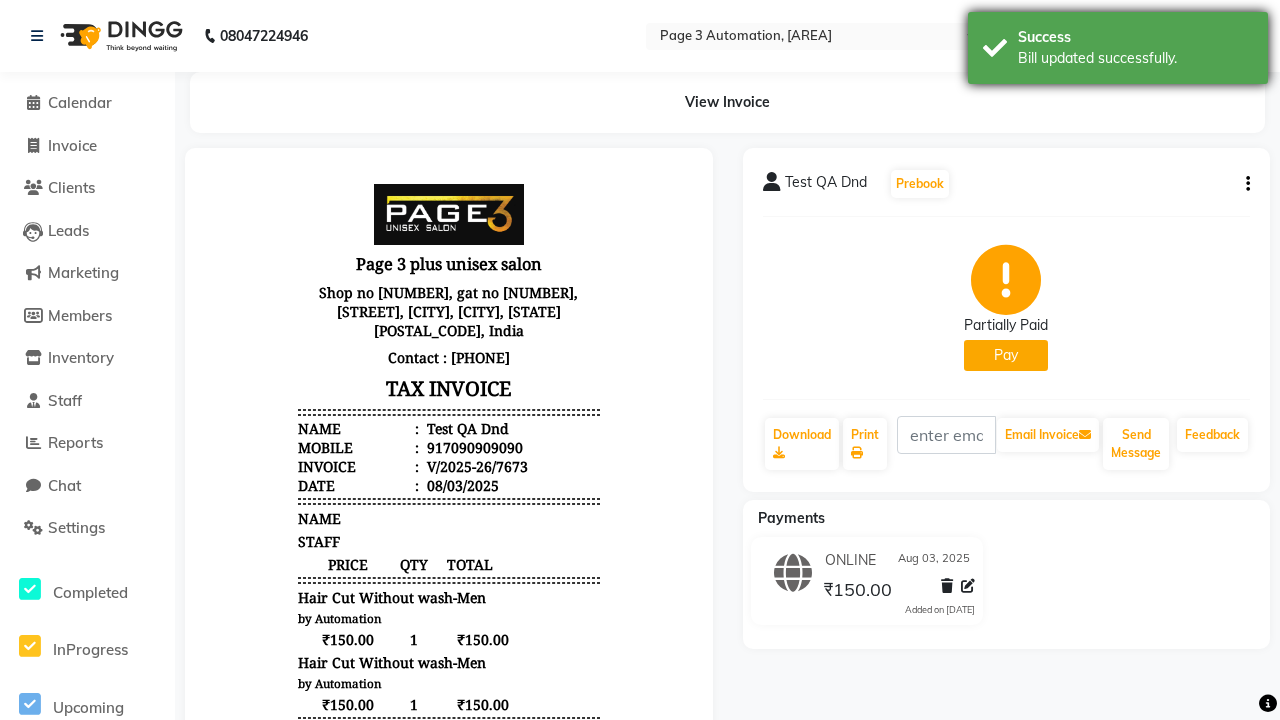 click on "Bill updated successfully." at bounding box center (1135, 58) 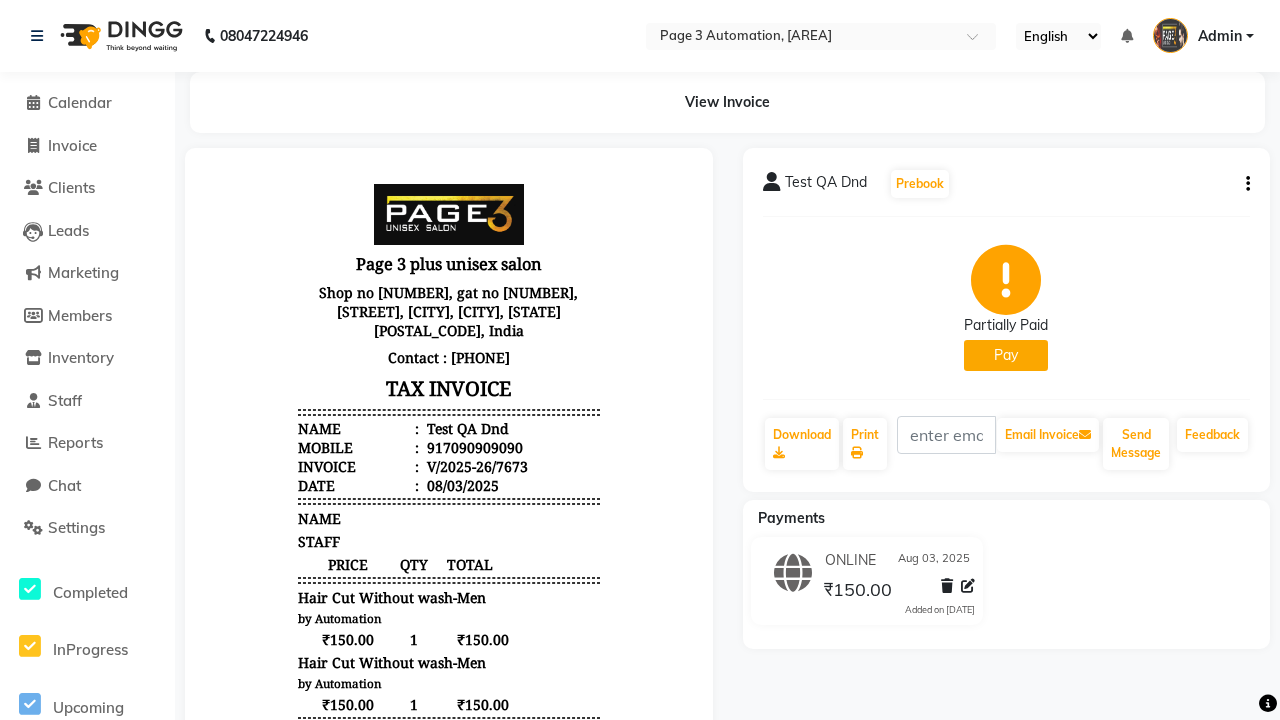 click 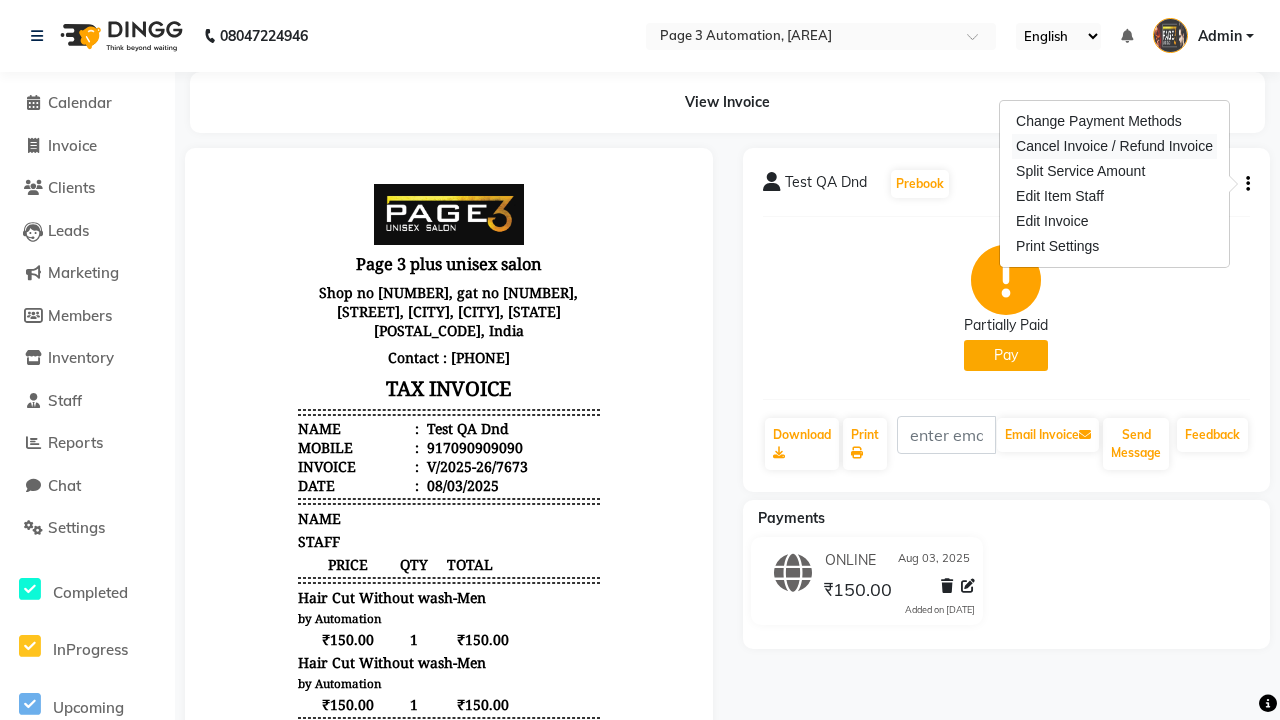 click on "Cancel Invoice / Refund Invoice" at bounding box center (1114, 146) 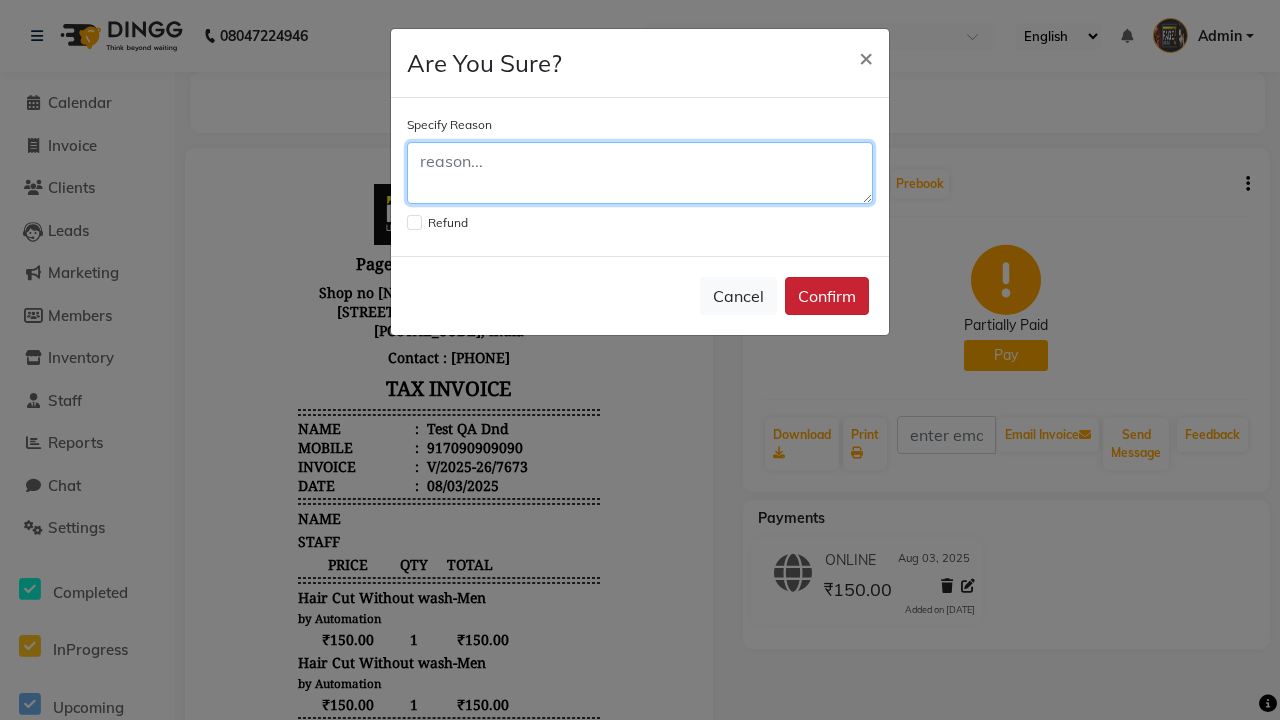 click 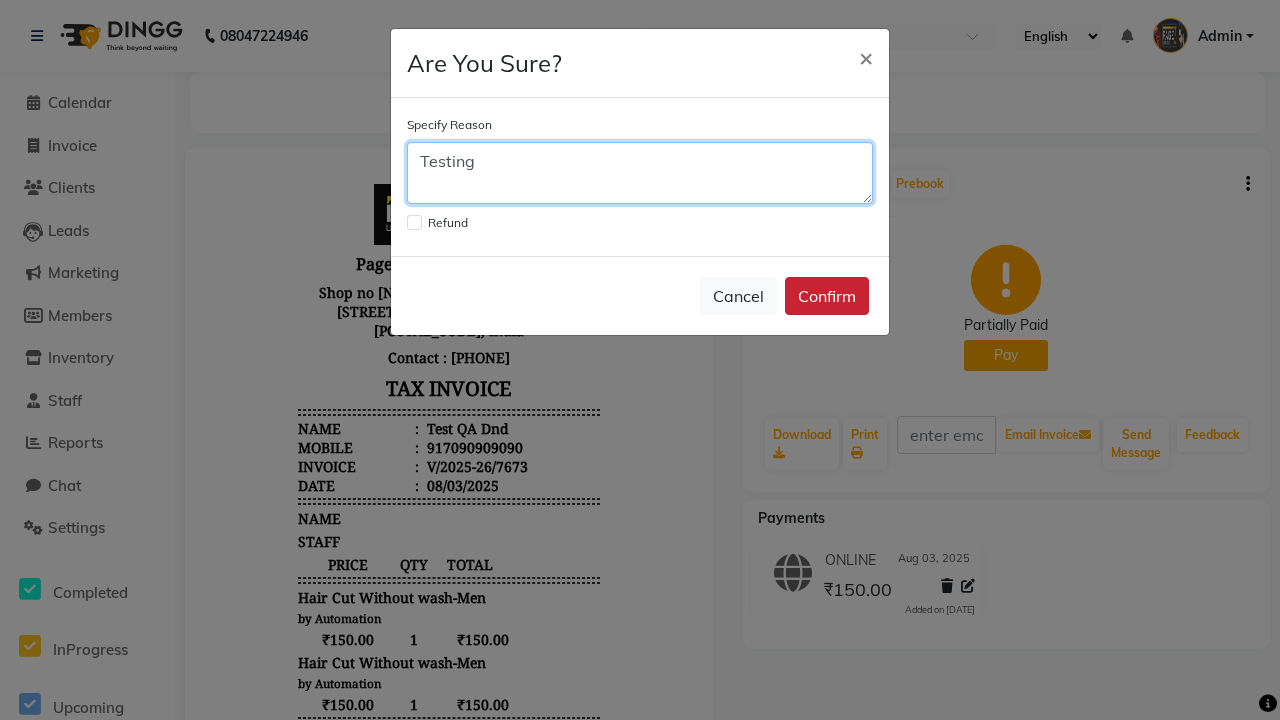 type on "Testing" 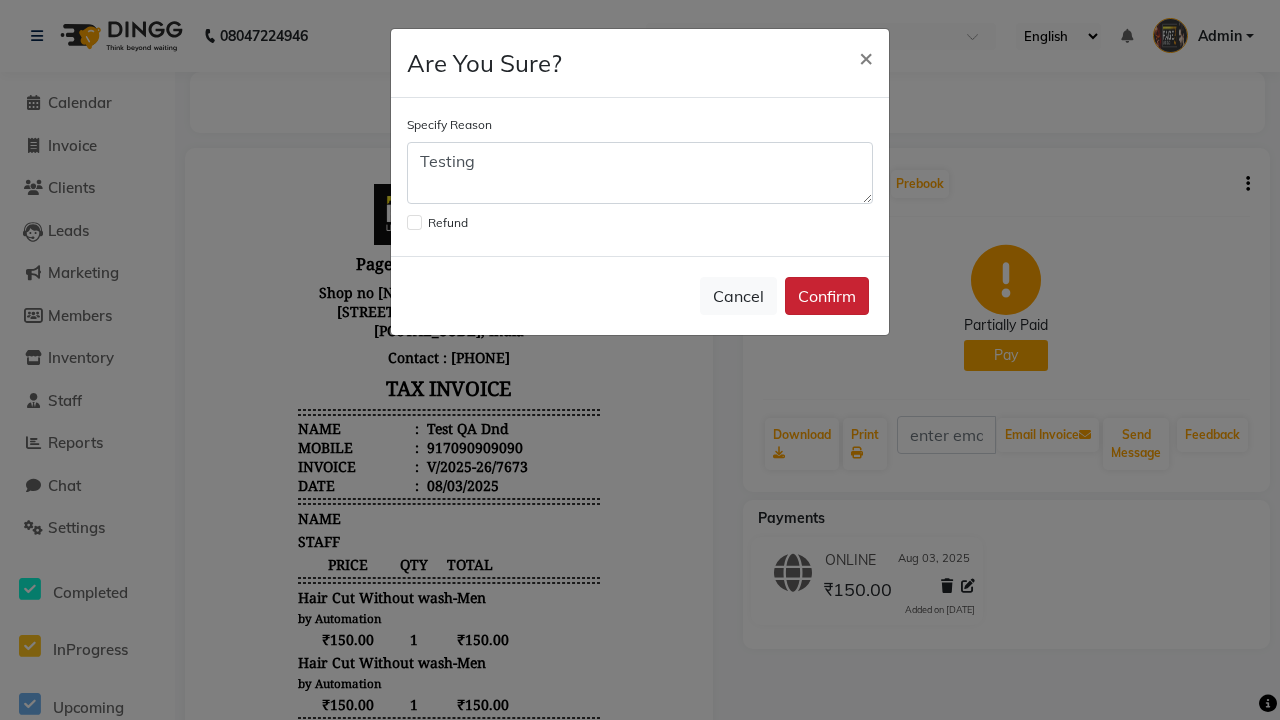 click on "Confirm" 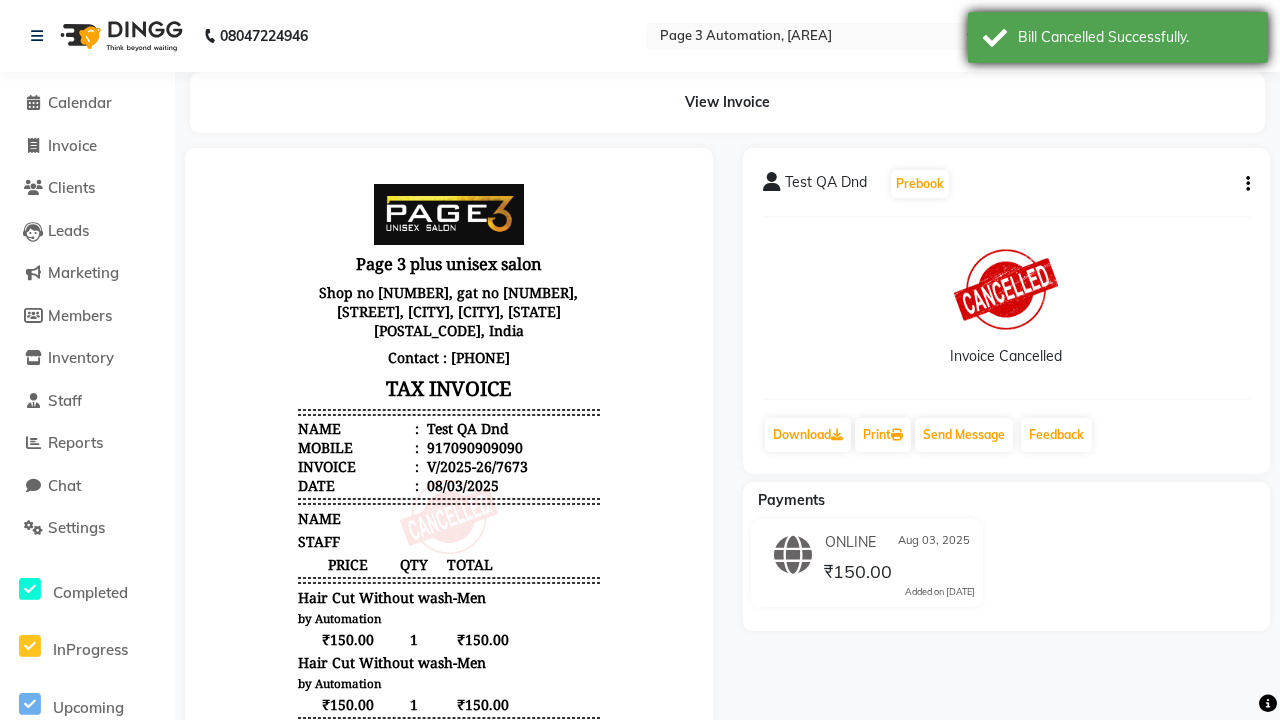 click on "Bill Cancelled Successfully." at bounding box center [1135, 37] 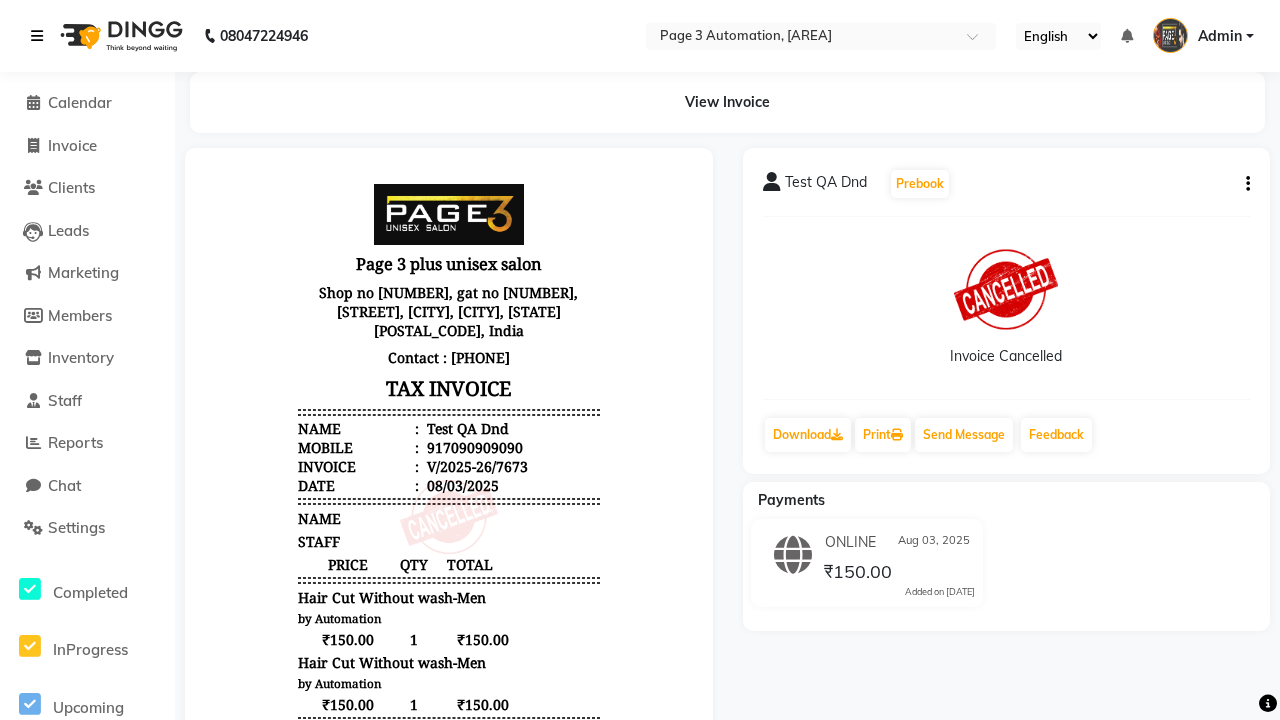 click at bounding box center (37, 36) 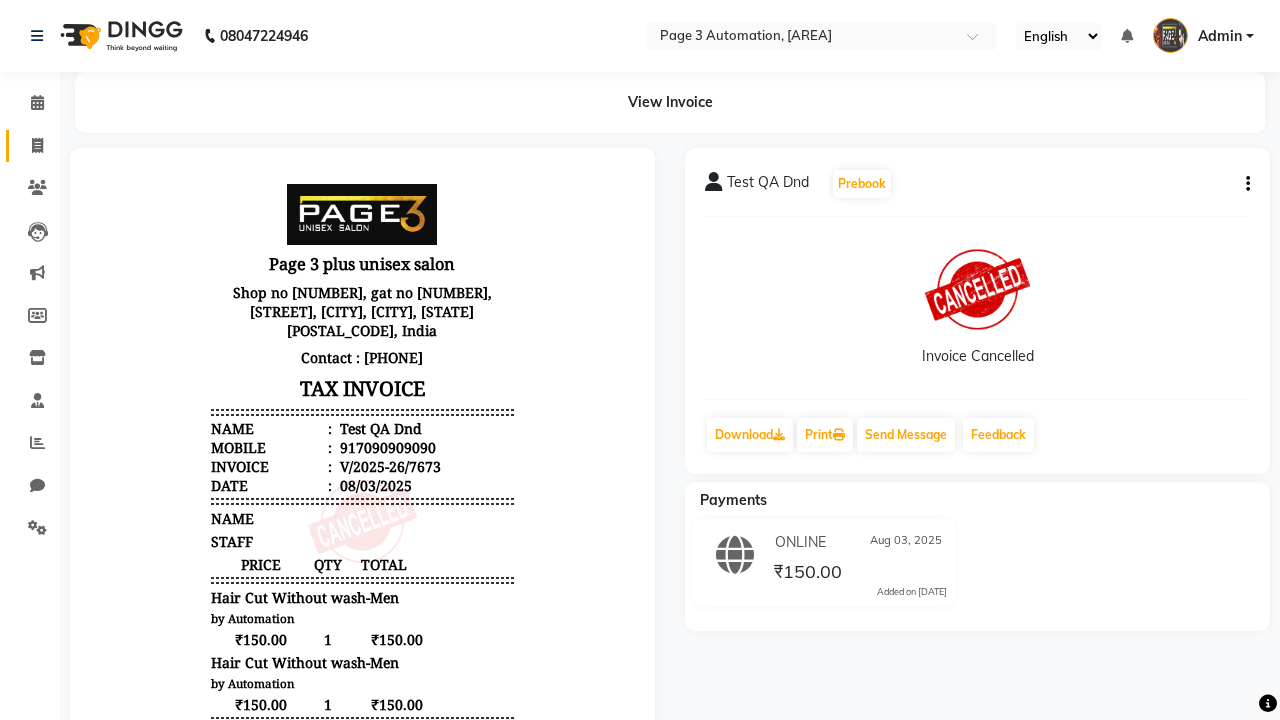 click 